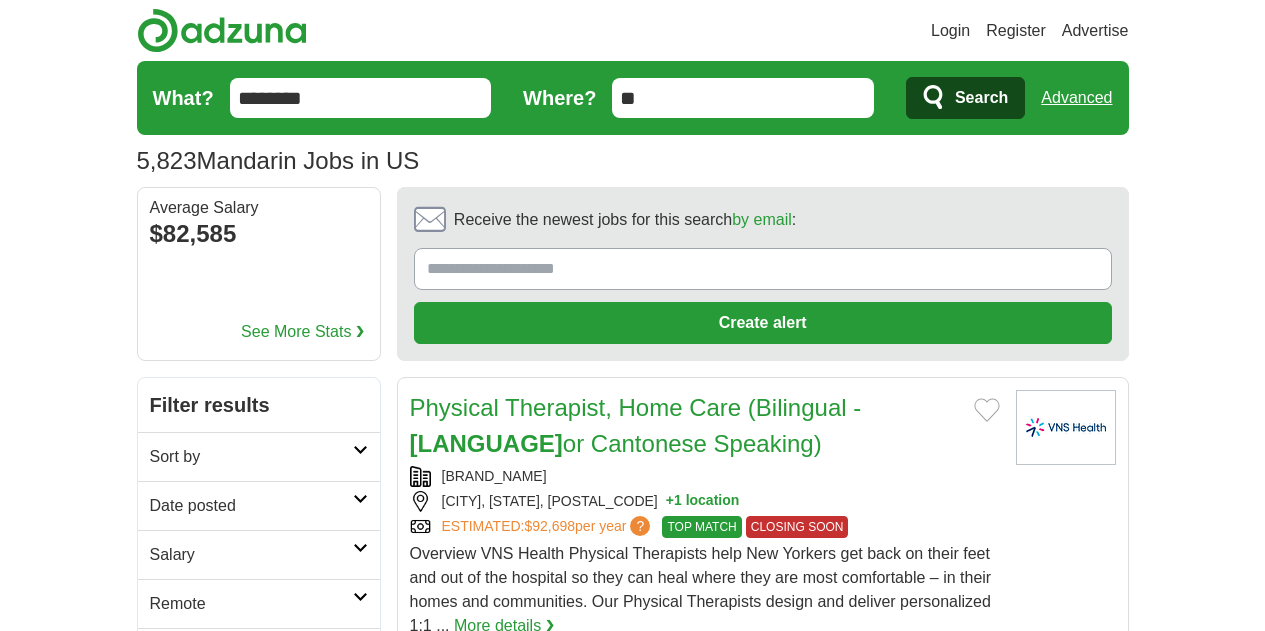 scroll, scrollTop: 0, scrollLeft: 0, axis: both 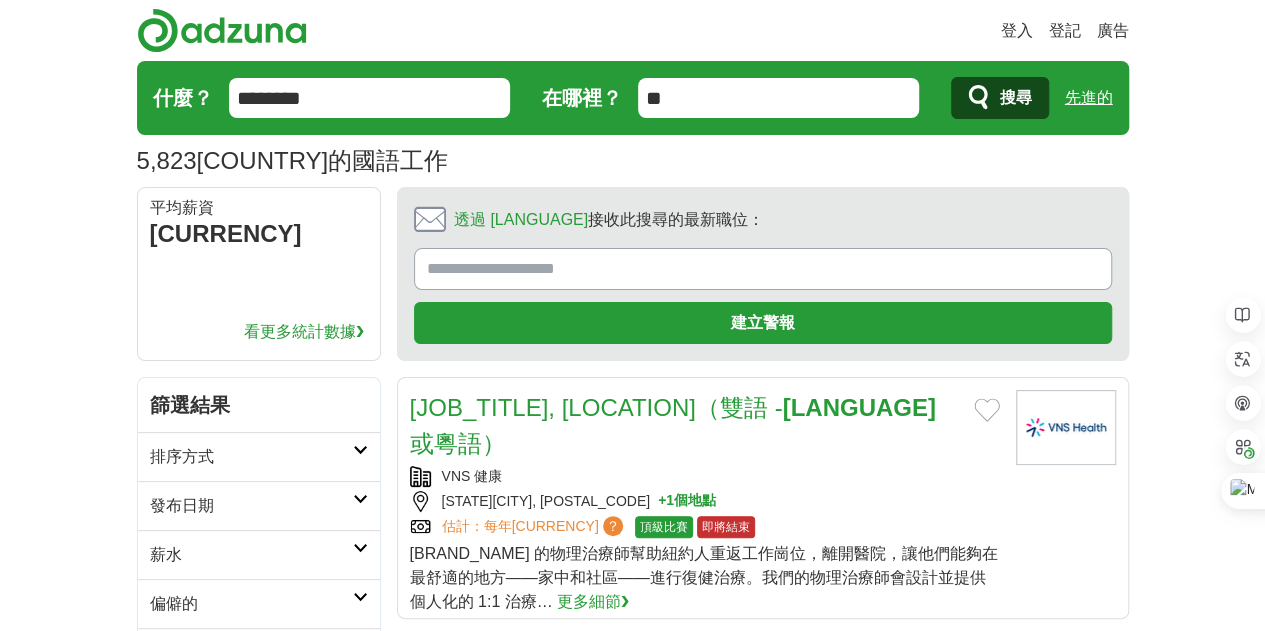 click on "5,823
美國的國語工作
薪水
薪水
選擇薪資範圍
薪資來自
10,000 美元起
2萬美元起
4萬美元起
6萬美元起
8萬美元起
10萬美元起
每年
偏僻的
偏僻的
遠距工作
地點" at bounding box center [633, 124] 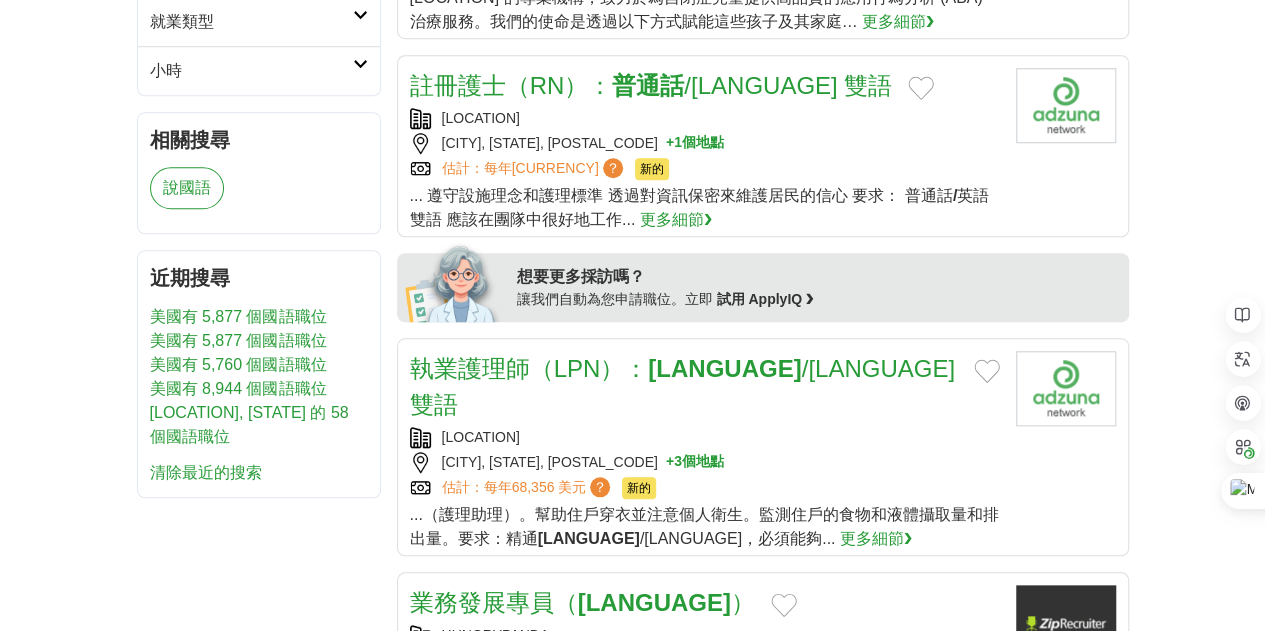 scroll, scrollTop: 900, scrollLeft: 0, axis: vertical 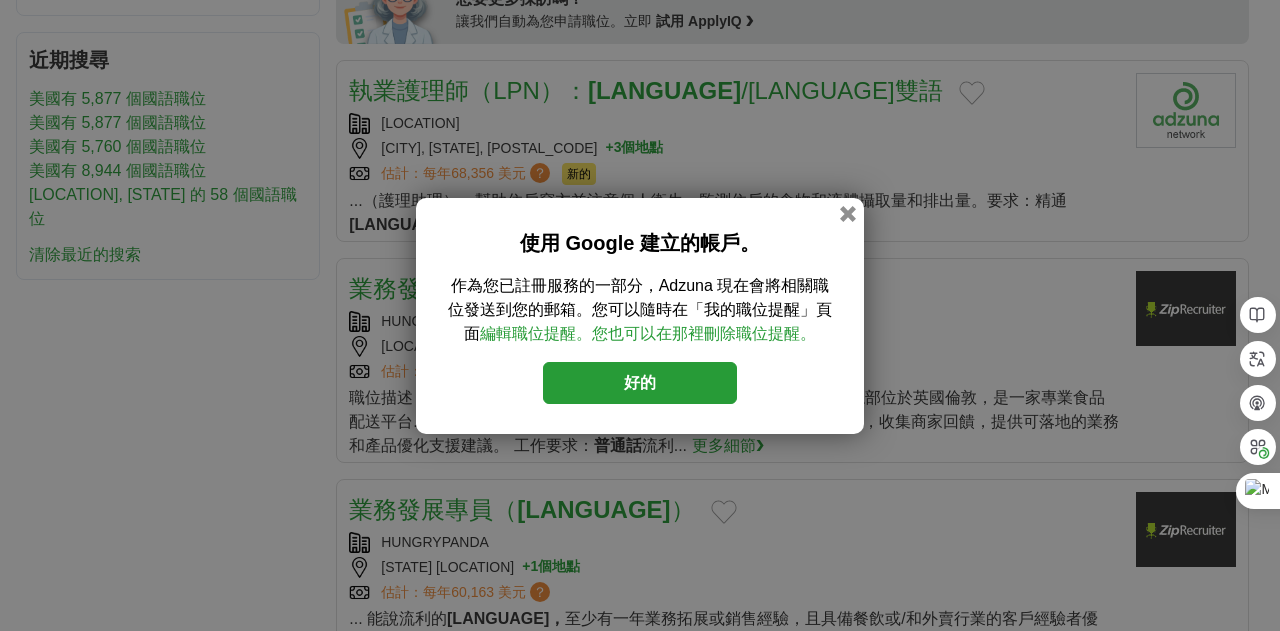 click on "好的" at bounding box center [640, 383] 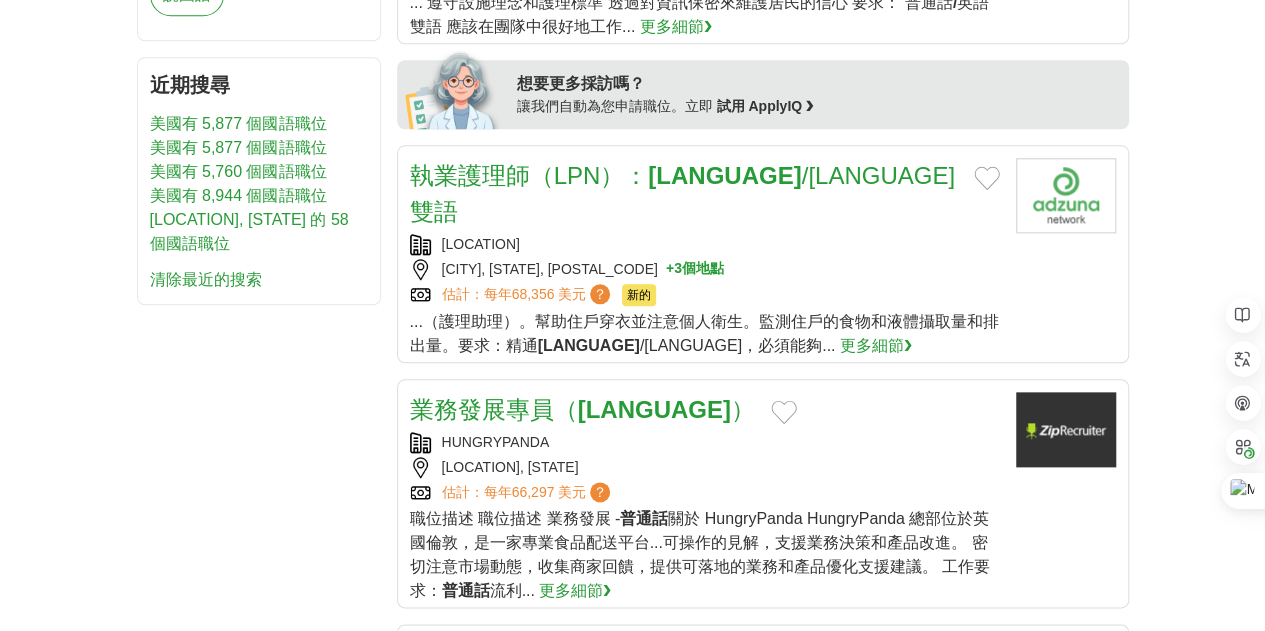 scroll, scrollTop: 1000, scrollLeft: 0, axis: vertical 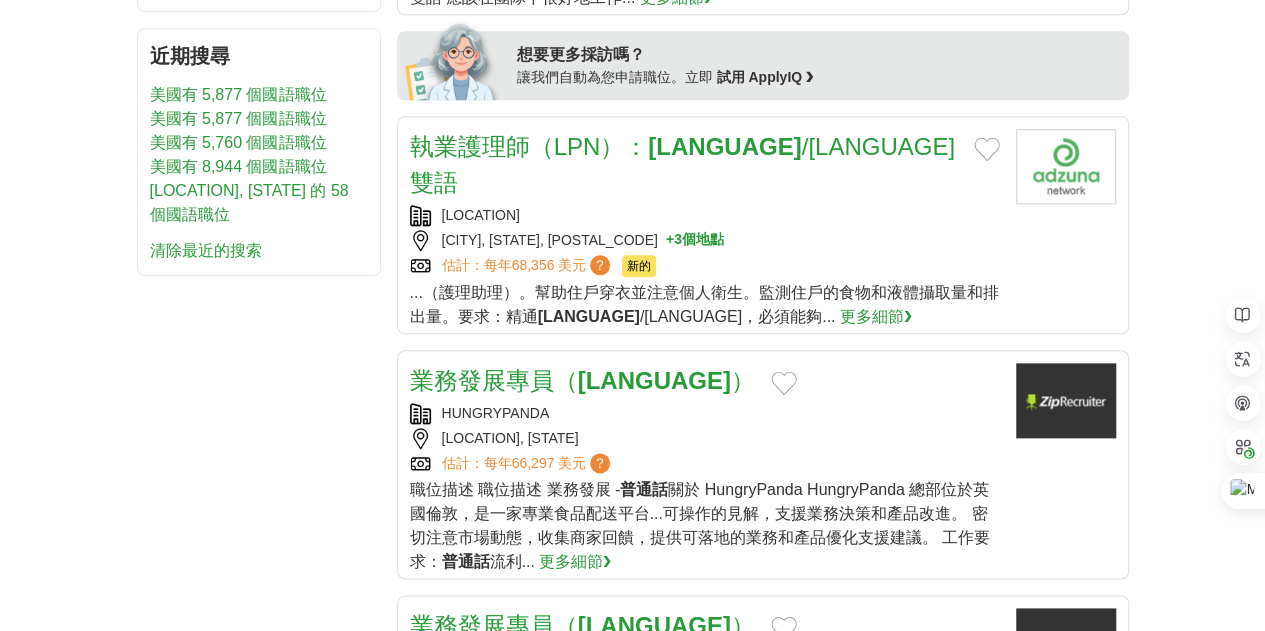 click on "業務發展專員（" at bounding box center (494, 380) 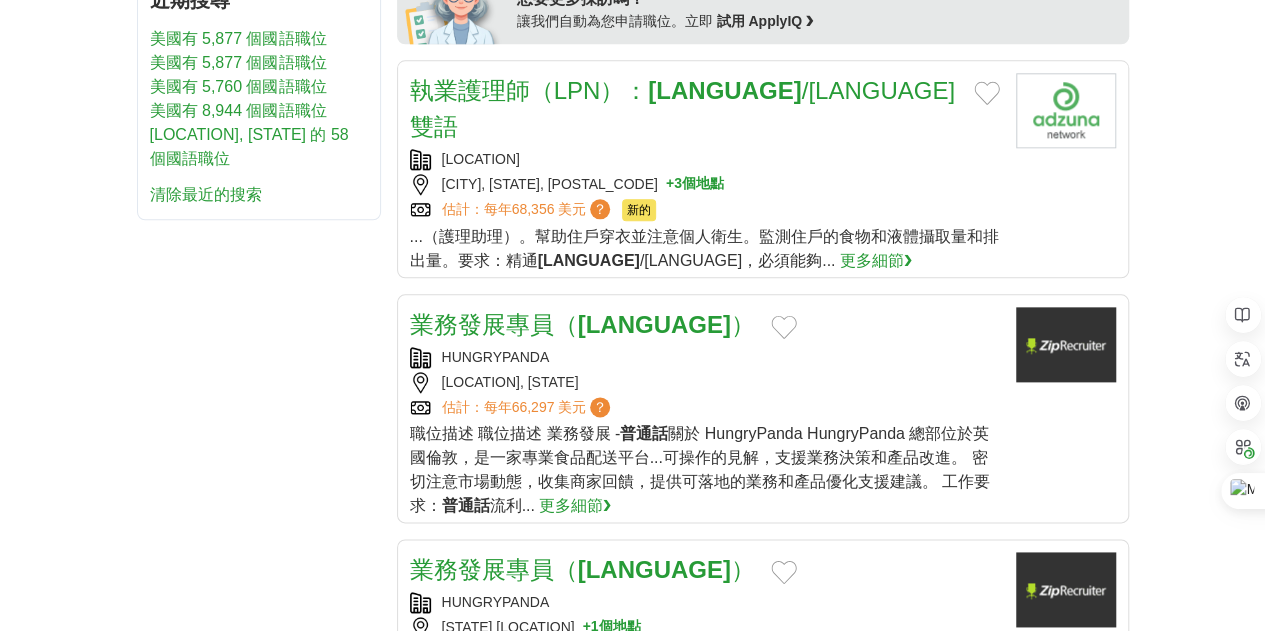scroll, scrollTop: 1100, scrollLeft: 0, axis: vertical 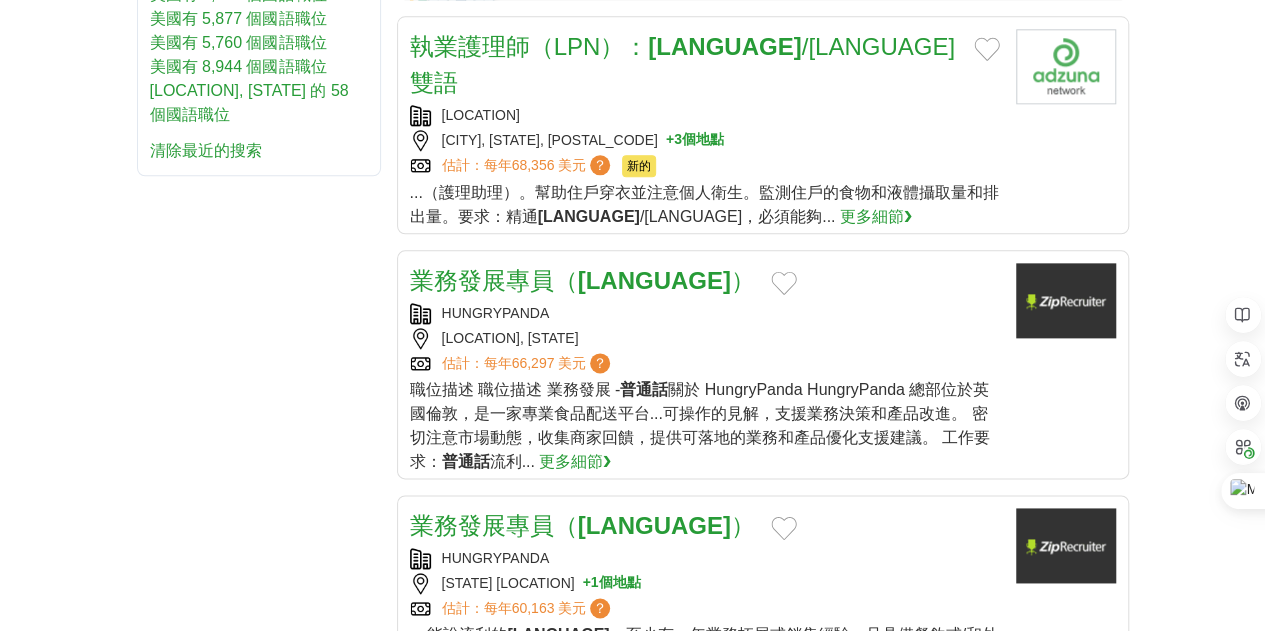 click on "更多細節❯" at bounding box center [719, 658] 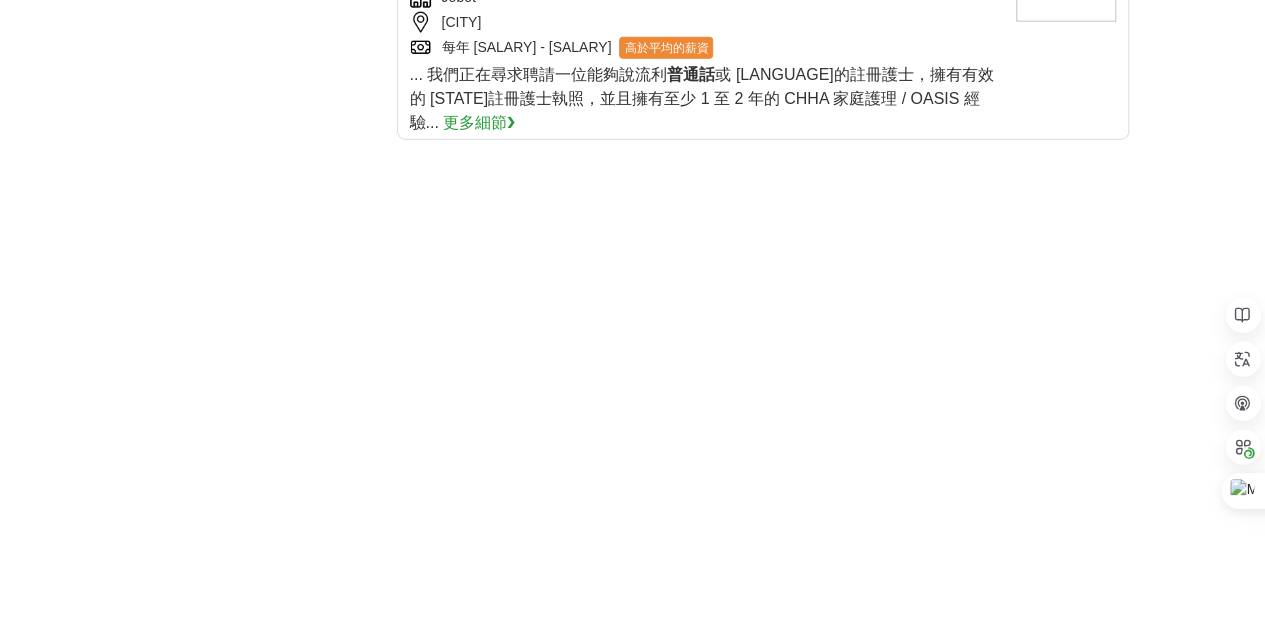 scroll, scrollTop: 2800, scrollLeft: 0, axis: vertical 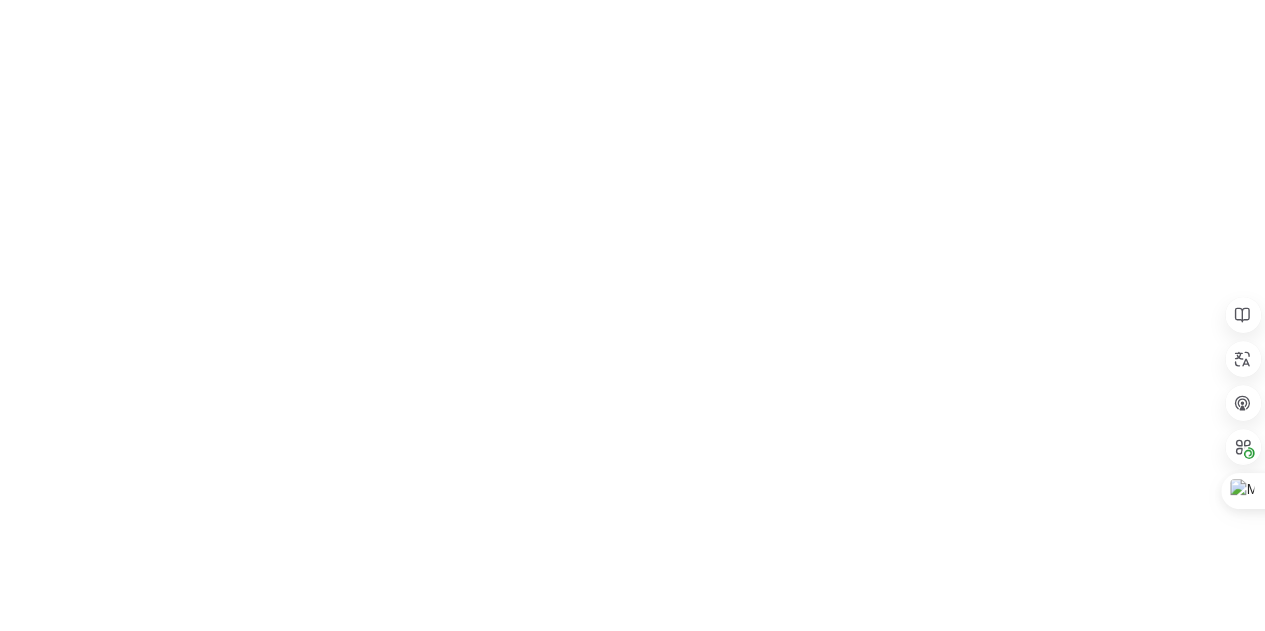 click on "2" at bounding box center (598, 935) 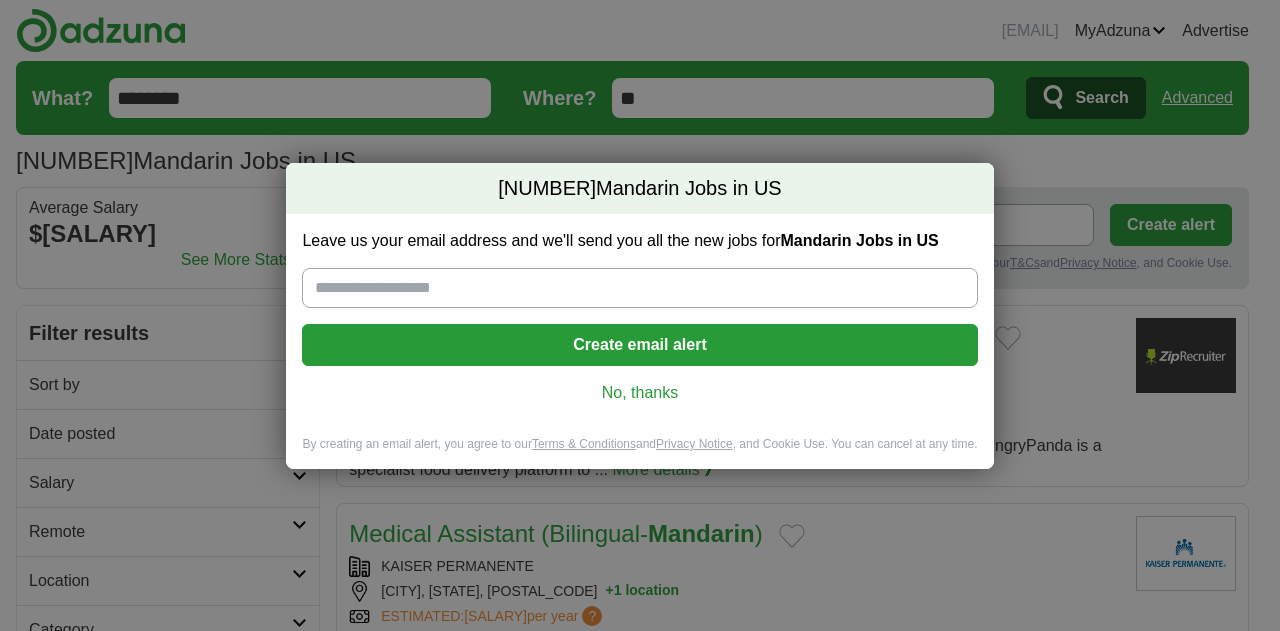 scroll, scrollTop: 0, scrollLeft: 0, axis: both 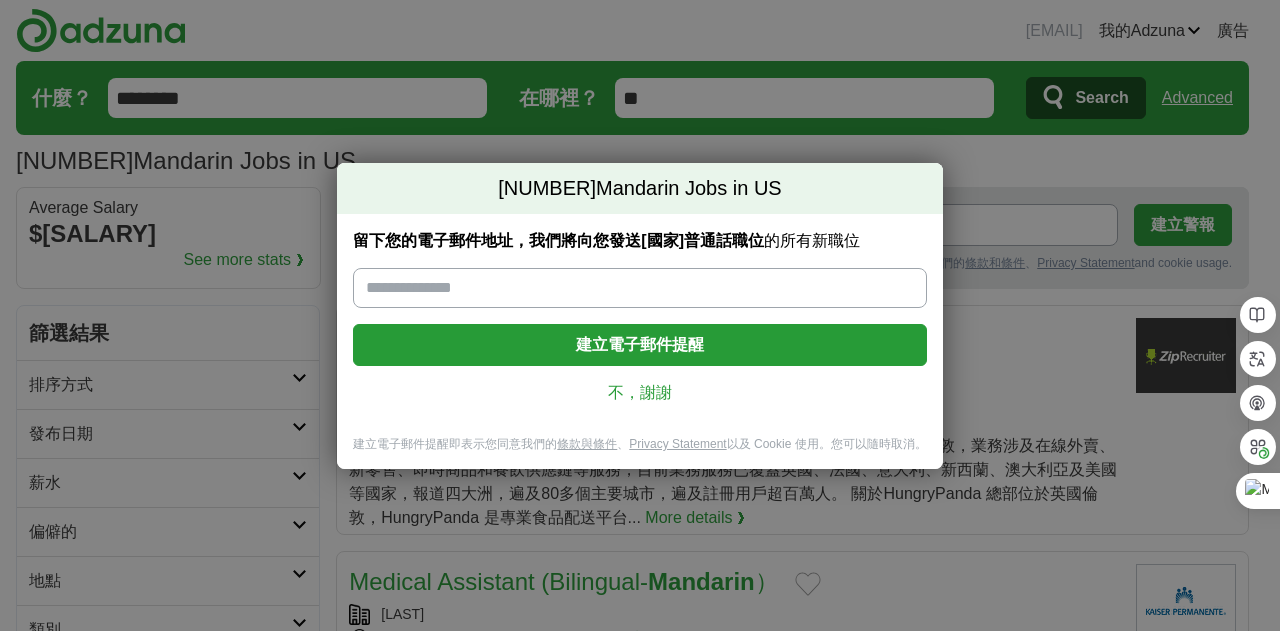 click on "不，謝謝" at bounding box center (640, 392) 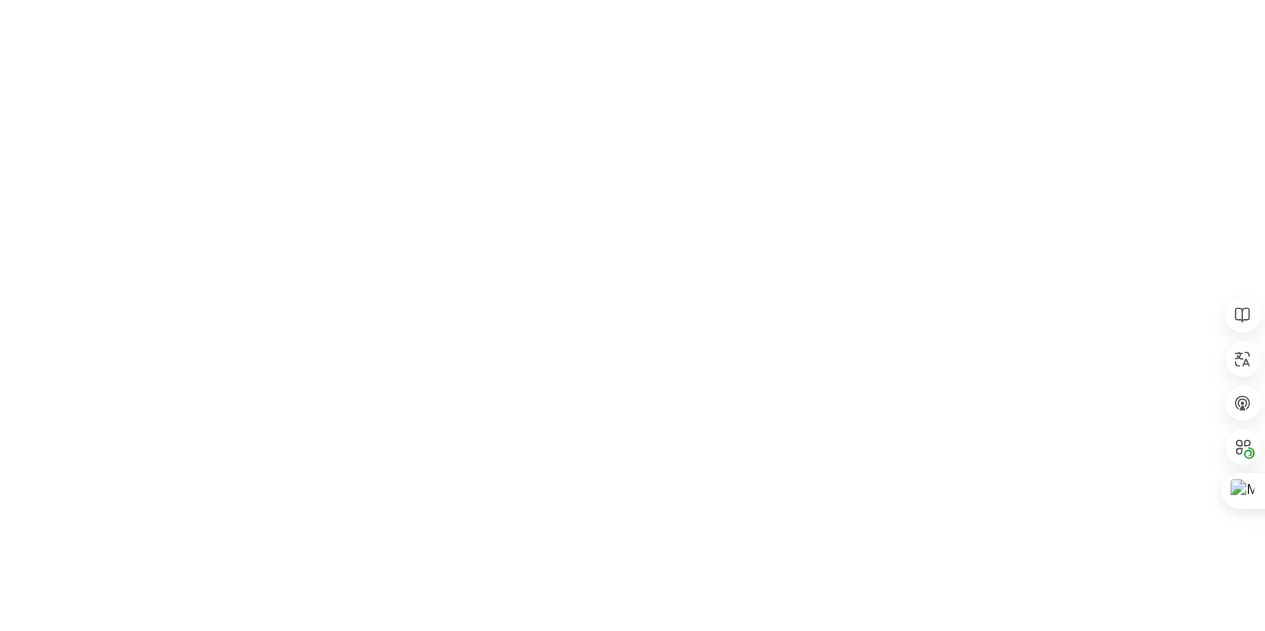 scroll, scrollTop: 3200, scrollLeft: 0, axis: vertical 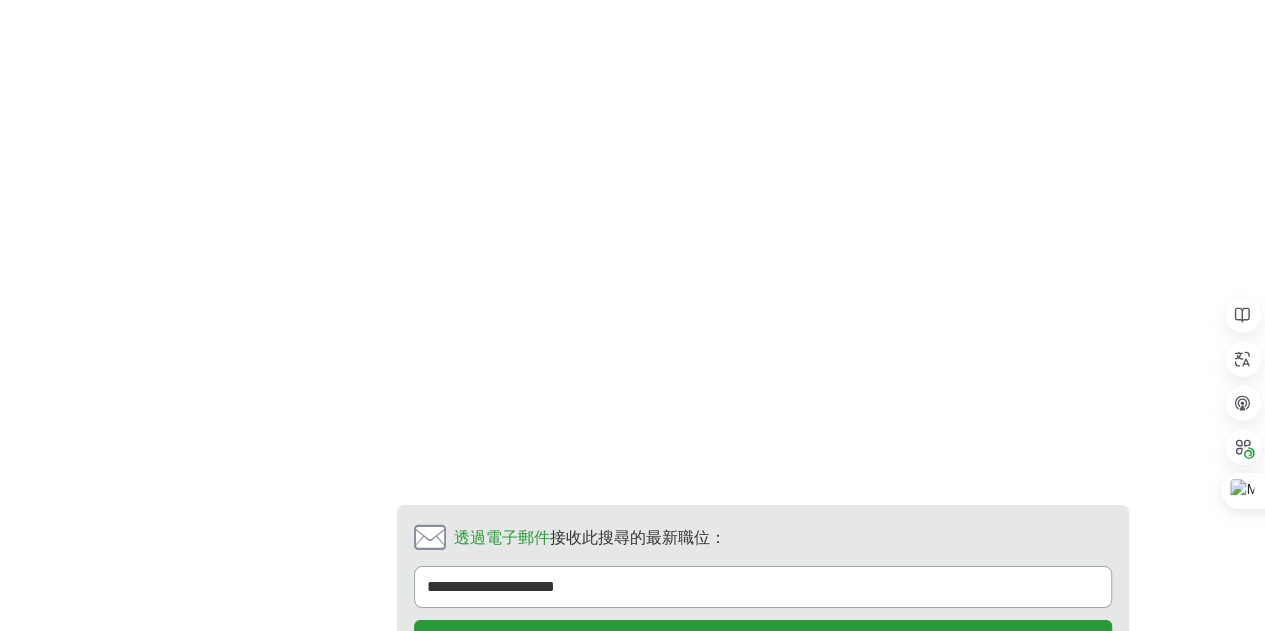 click on "4" at bounding box center (740, 771) 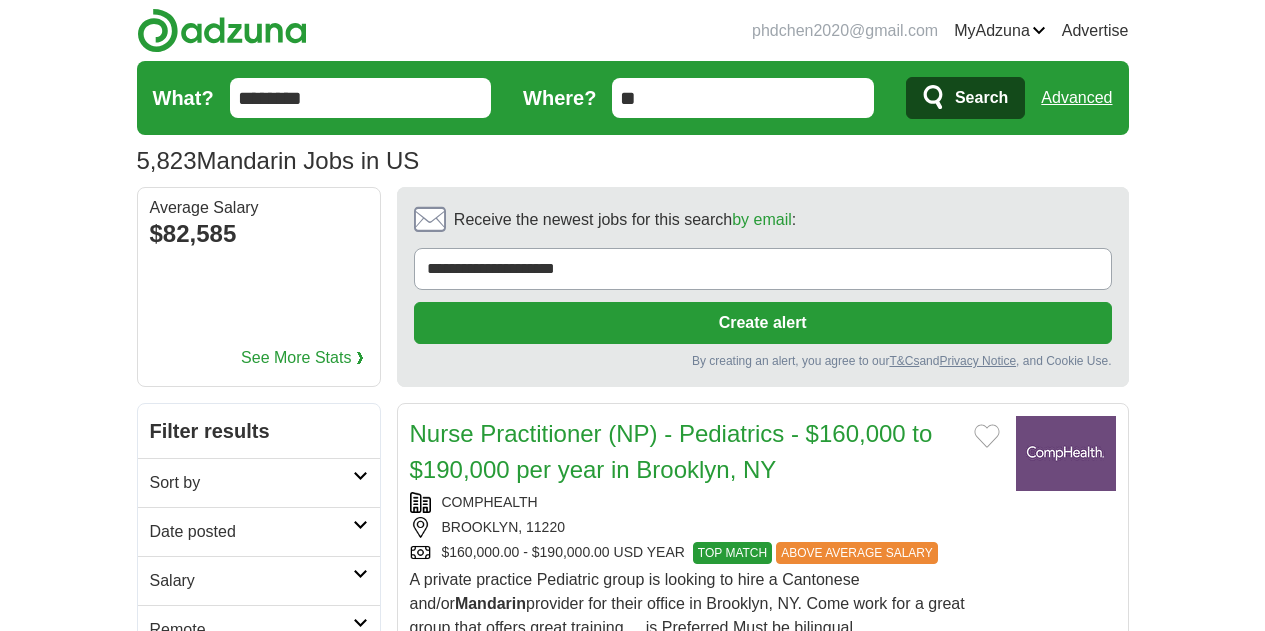 scroll, scrollTop: 0, scrollLeft: 0, axis: both 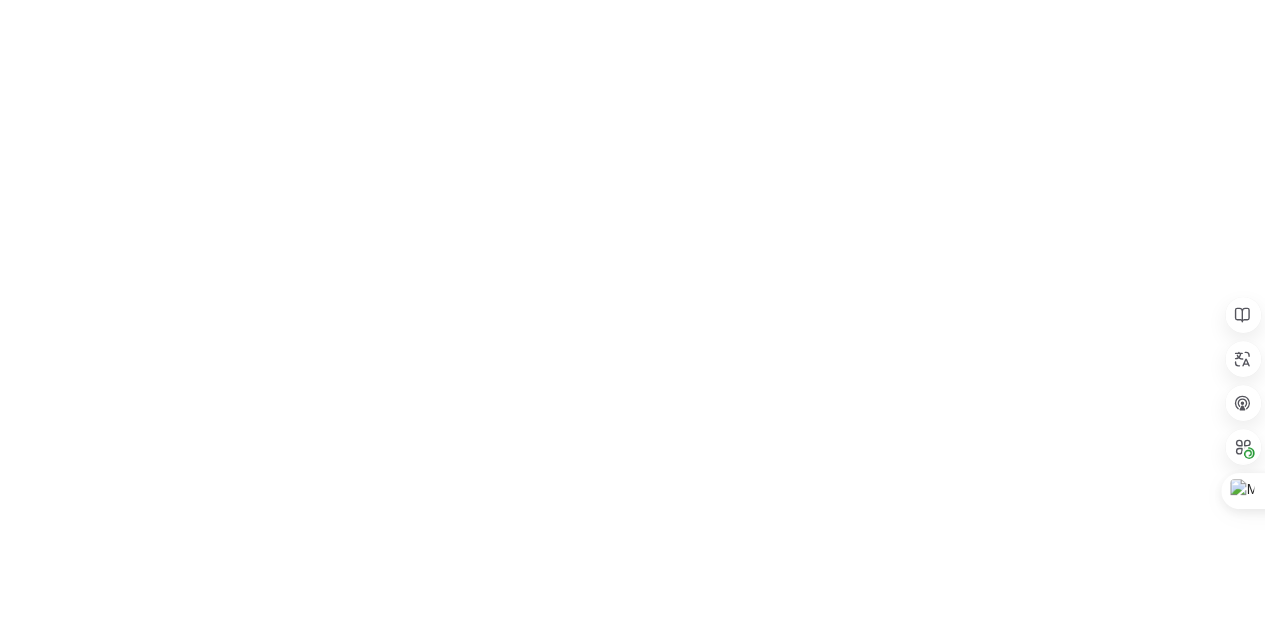 click on "5" at bounding box center (802, 1158) 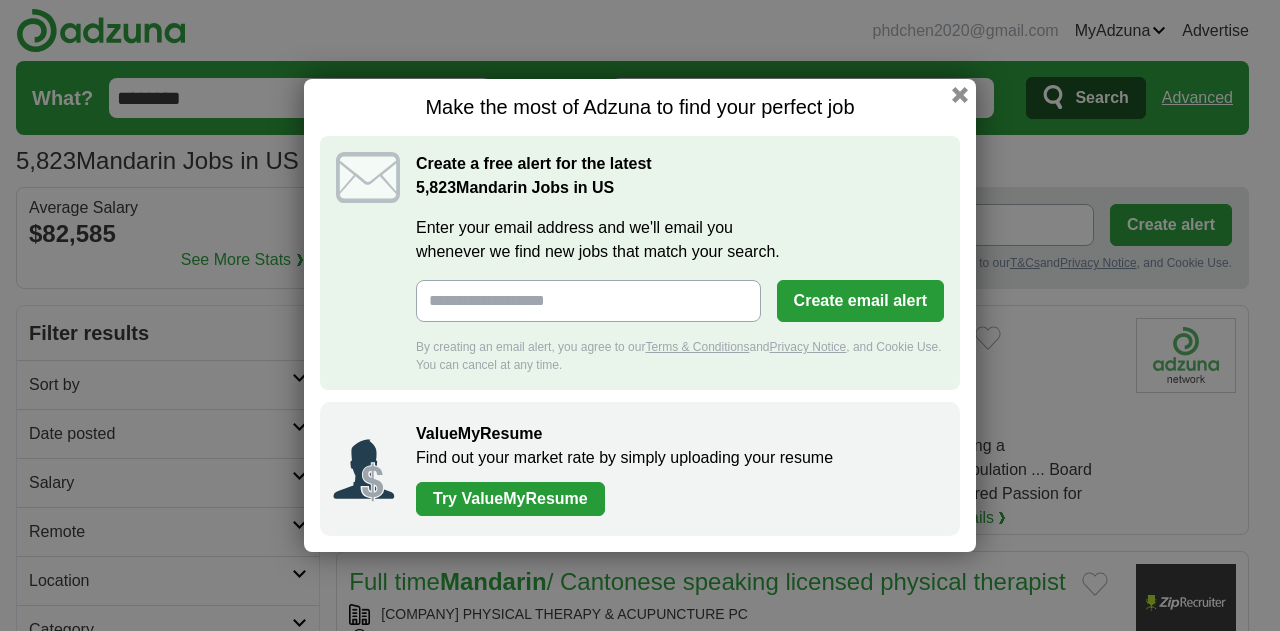 scroll, scrollTop: 0, scrollLeft: 0, axis: both 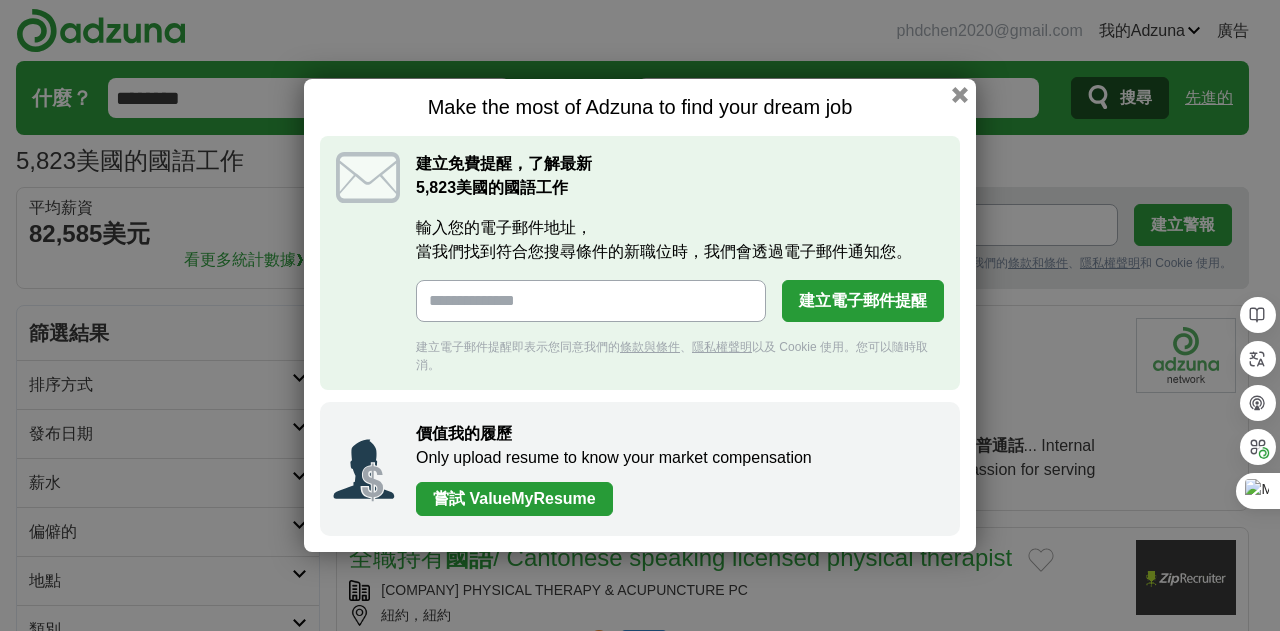 click on "Enter your email address, and we'll send you new jobs that match your search criteria." at bounding box center [591, 301] 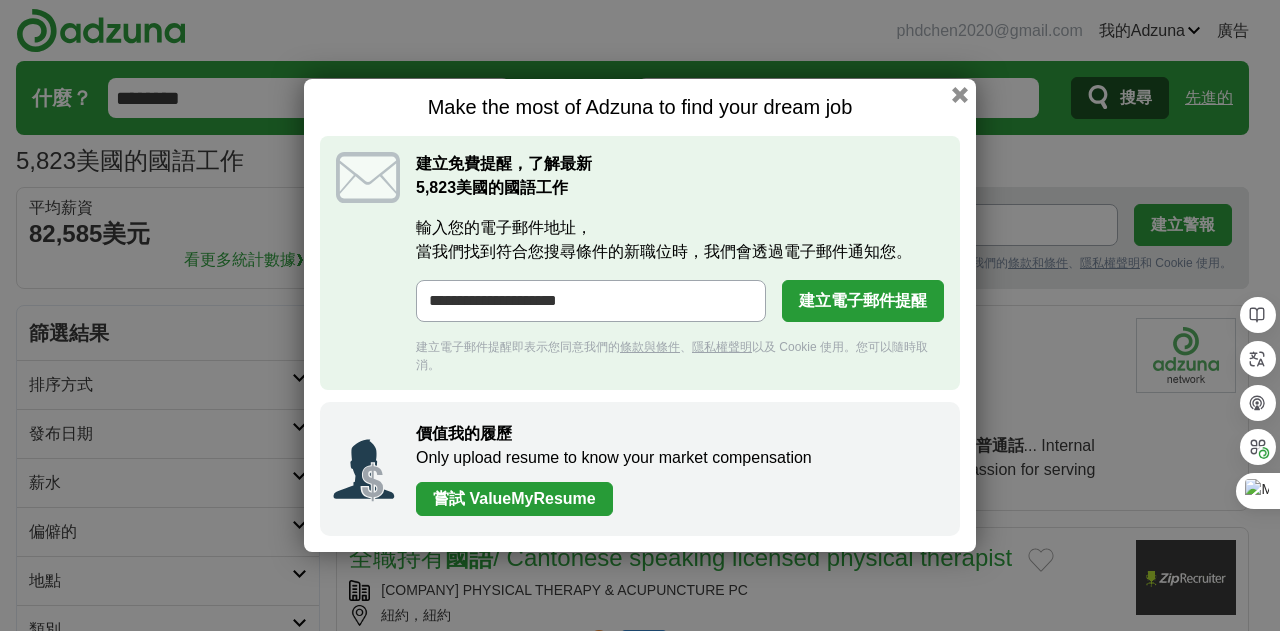 click on "建立電子郵件提醒" at bounding box center [863, 301] 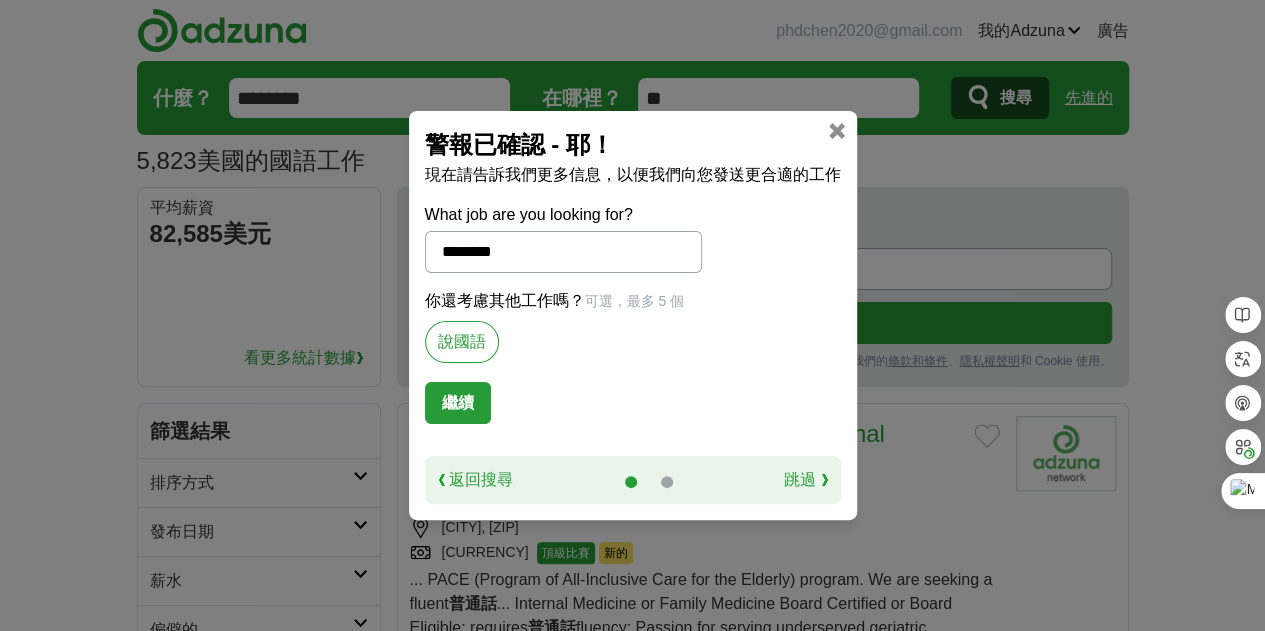 click on "********" at bounding box center (563, 252) 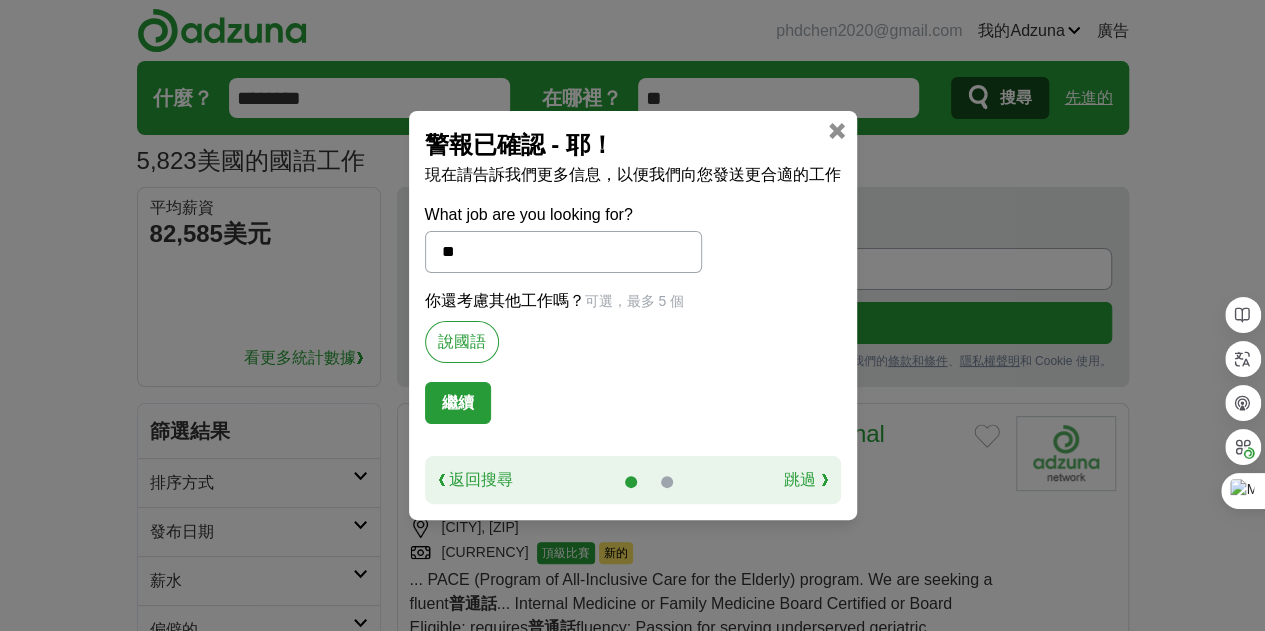 type on "*" 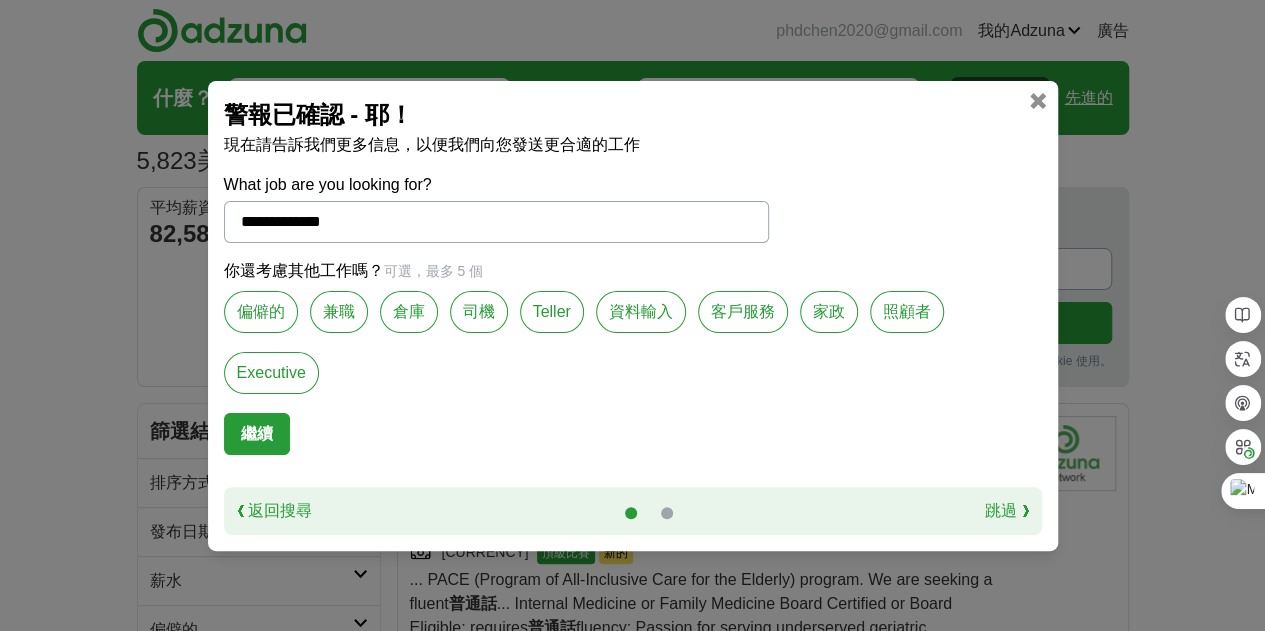 type on "**********" 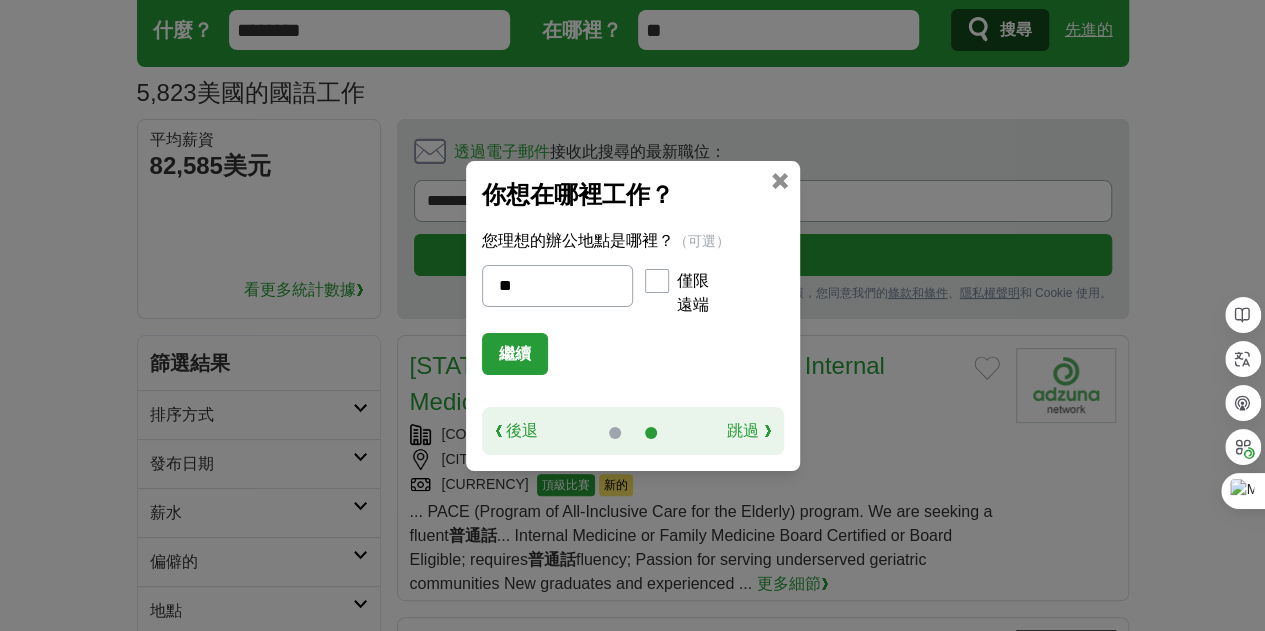 scroll, scrollTop: 100, scrollLeft: 0, axis: vertical 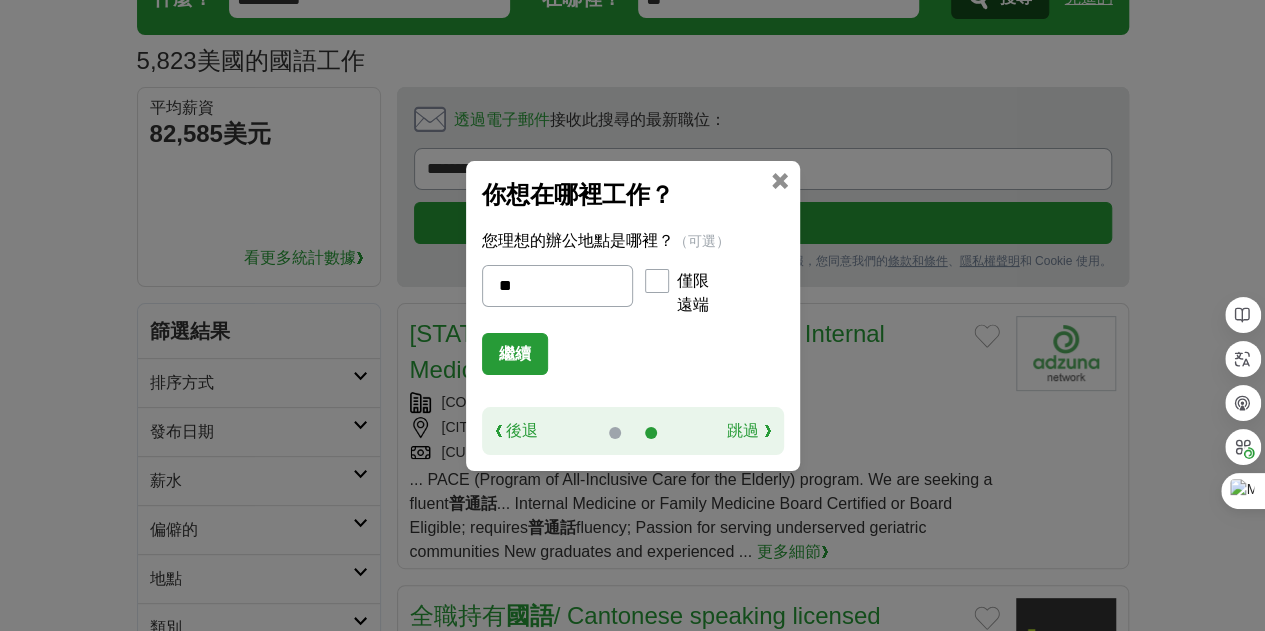 click on "繼續" at bounding box center (515, 353) 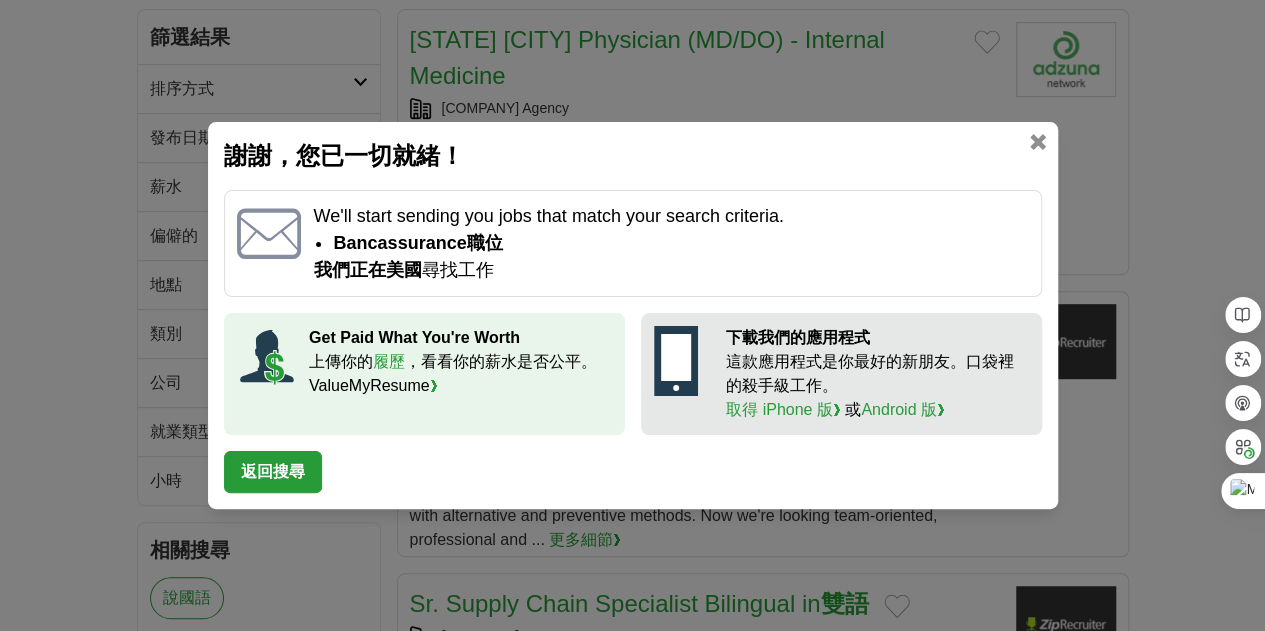 scroll, scrollTop: 400, scrollLeft: 0, axis: vertical 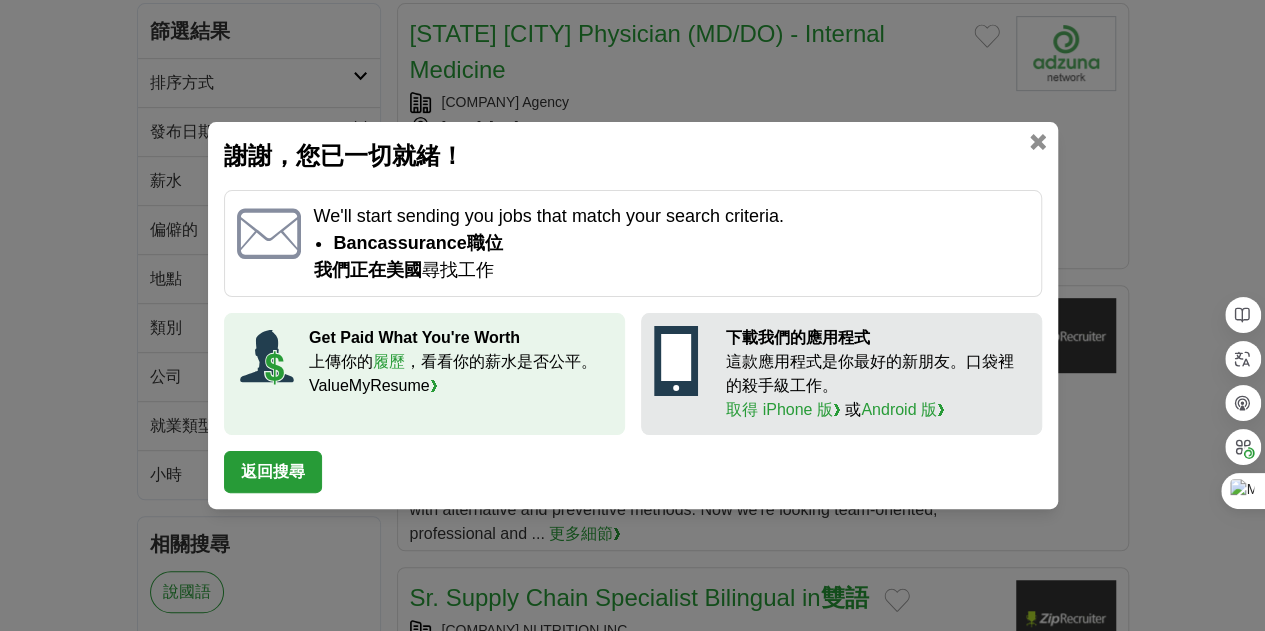 click on "返回搜尋" at bounding box center [273, 471] 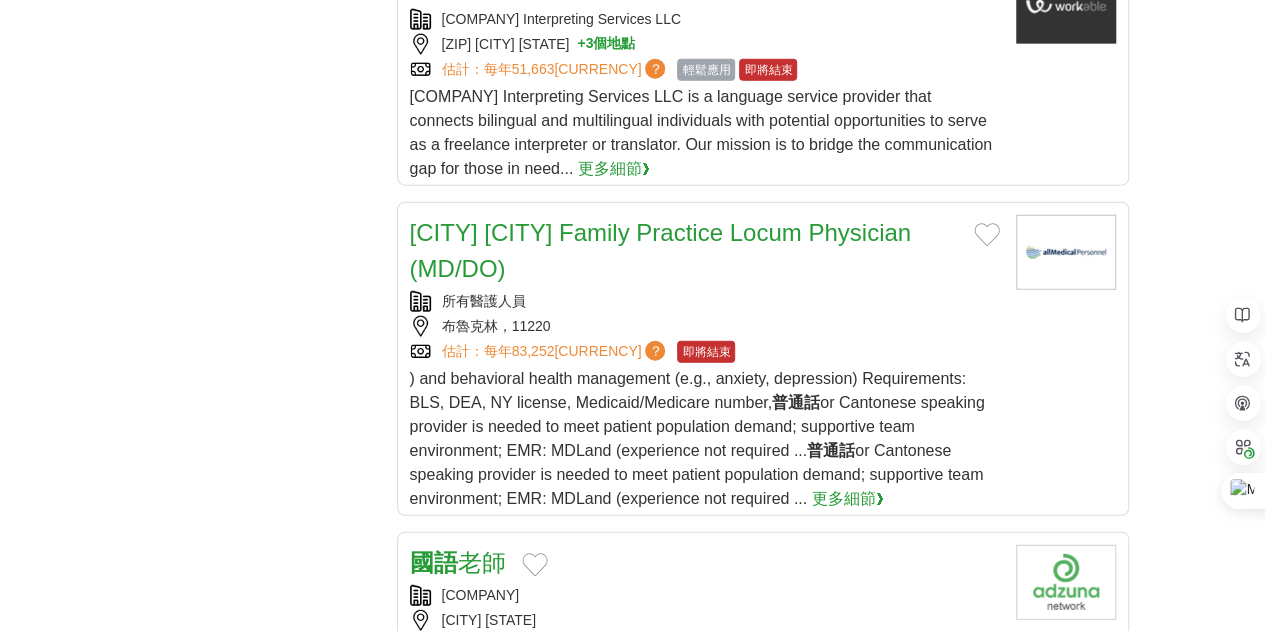scroll, scrollTop: 2300, scrollLeft: 0, axis: vertical 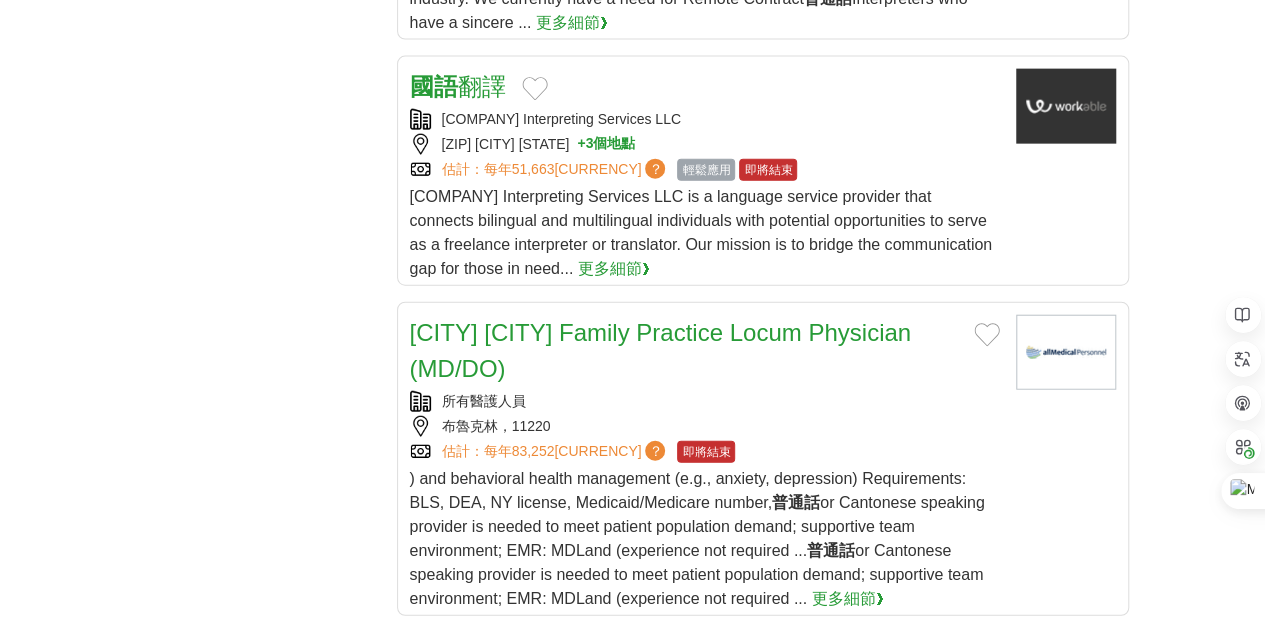 click on "老師" at bounding box center (482, 662) 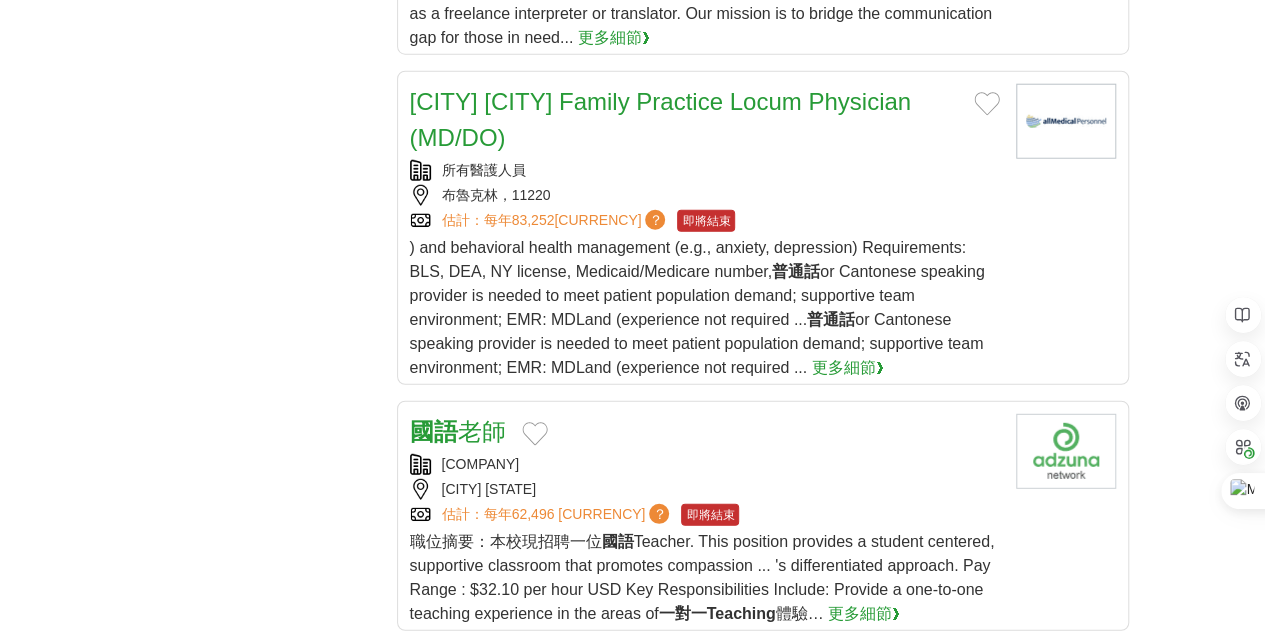 scroll, scrollTop: 2700, scrollLeft: 0, axis: vertical 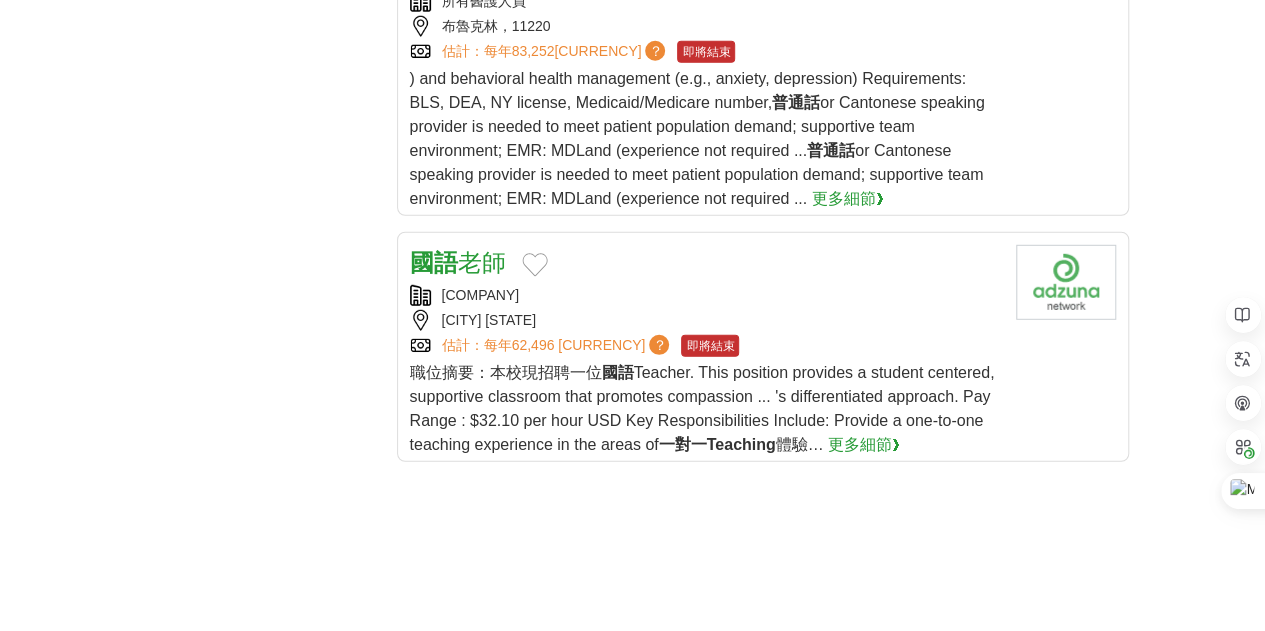 click on "6" at bounding box center [811, 1278] 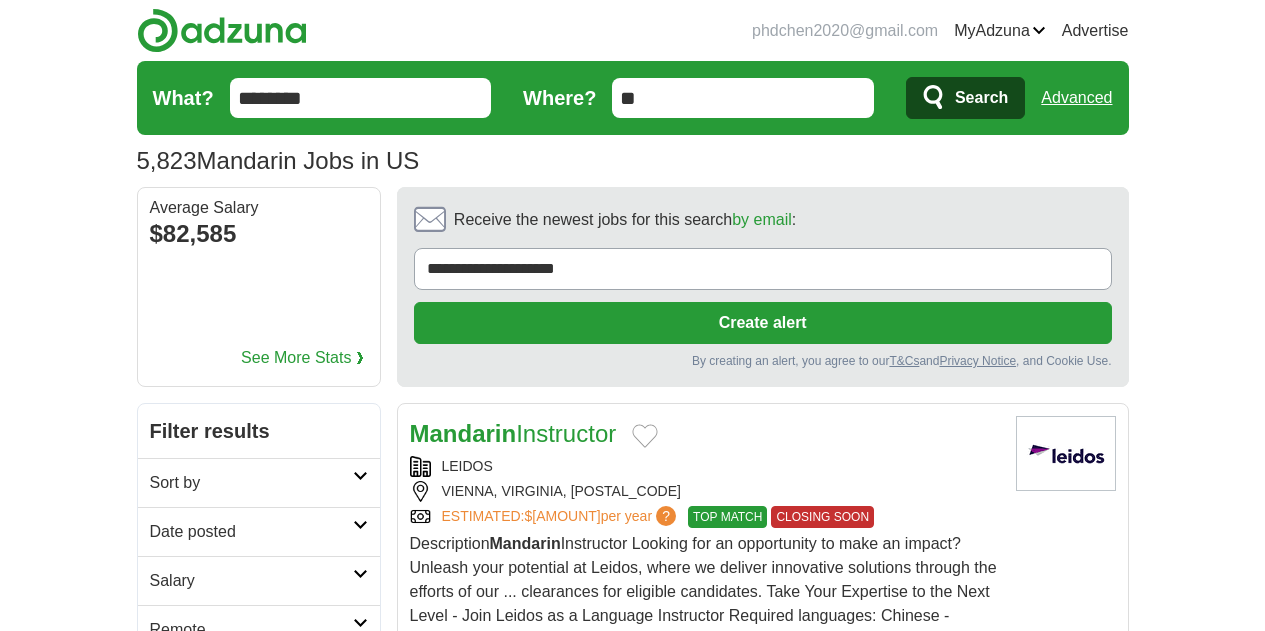scroll, scrollTop: 0, scrollLeft: 0, axis: both 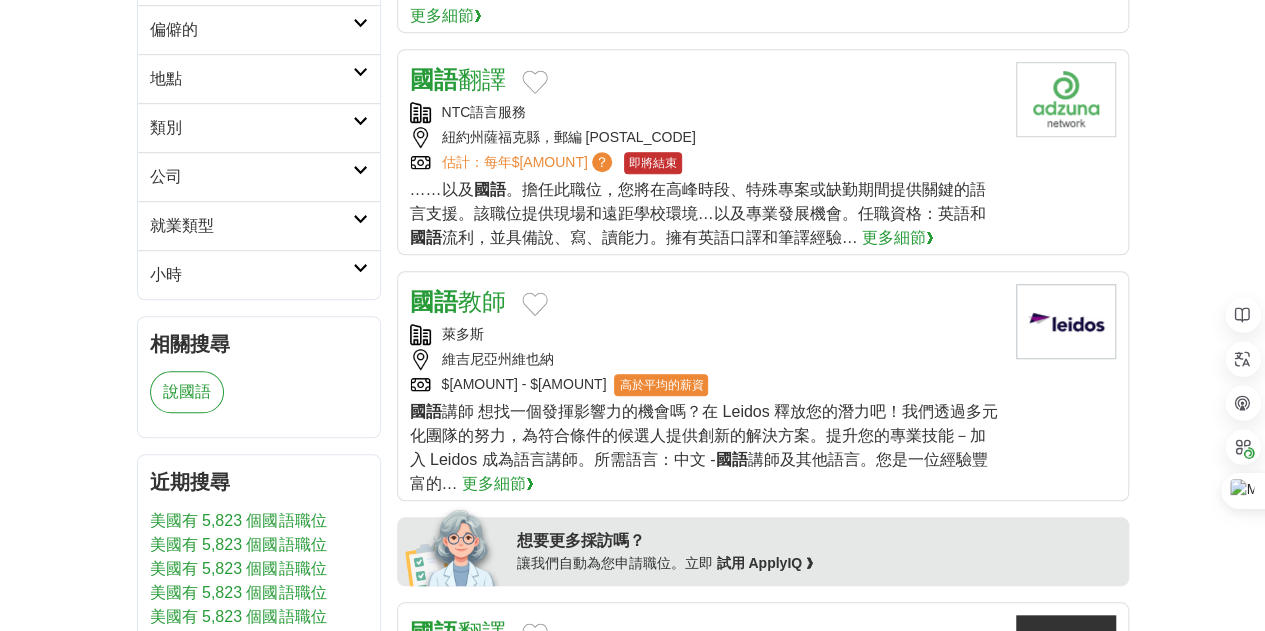 click on "更多細節❯" at bounding box center (498, 483) 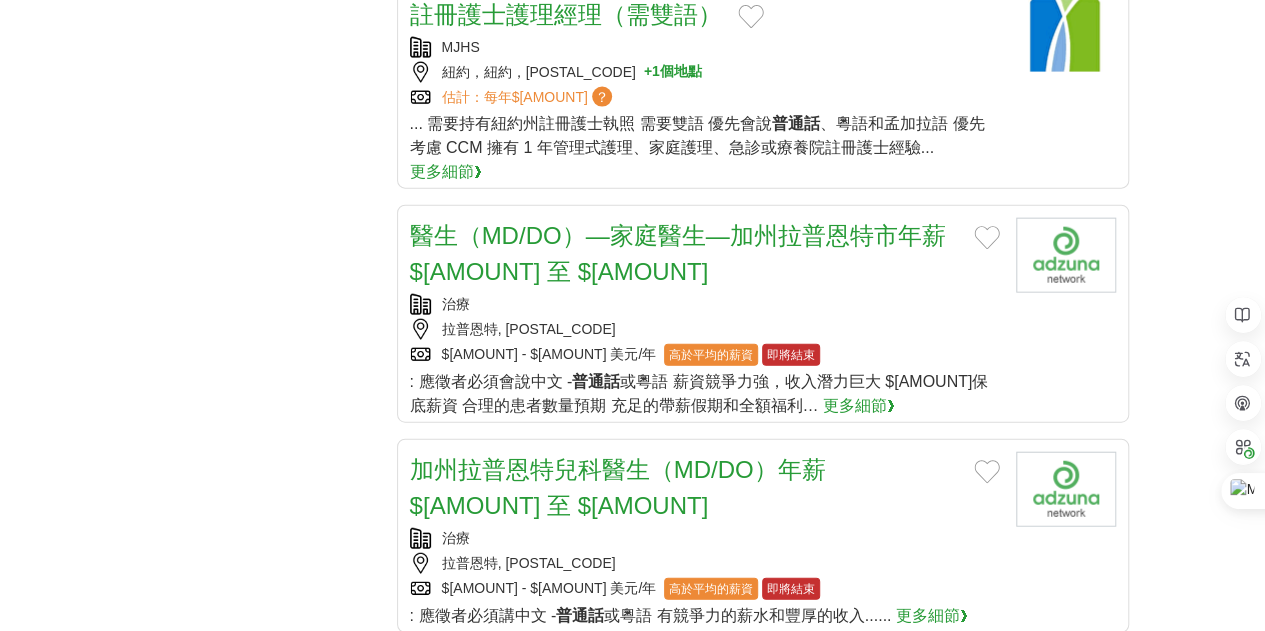 scroll, scrollTop: 2200, scrollLeft: 0, axis: vertical 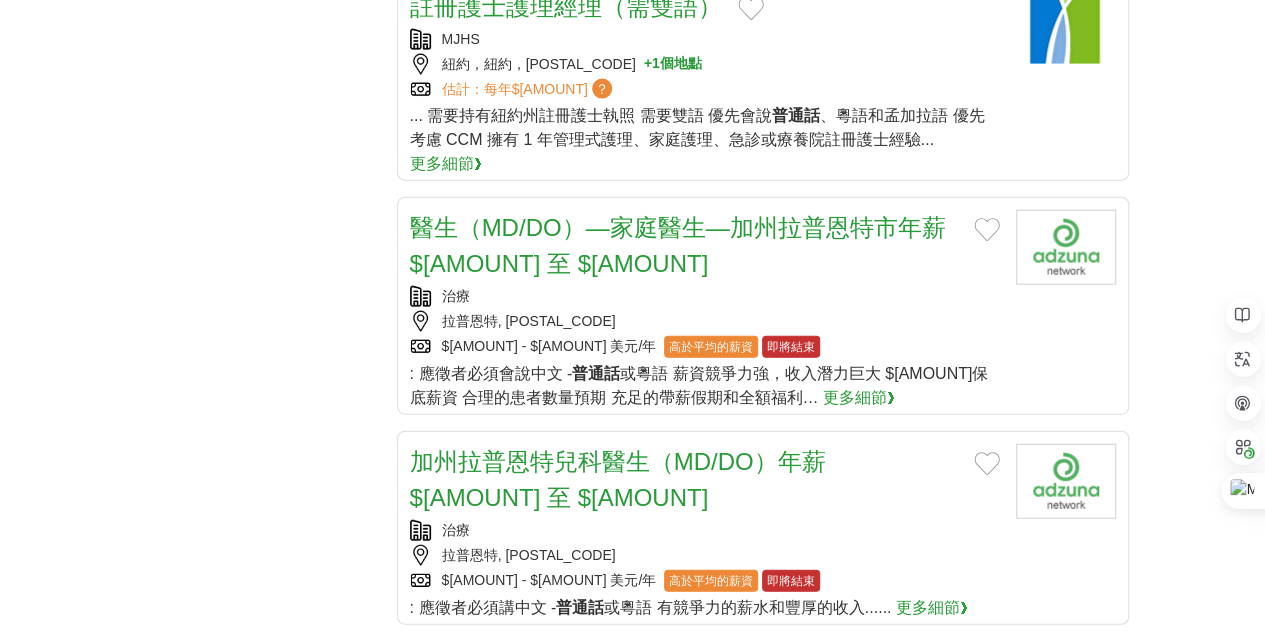 click on "7" at bounding box center (835, 922) 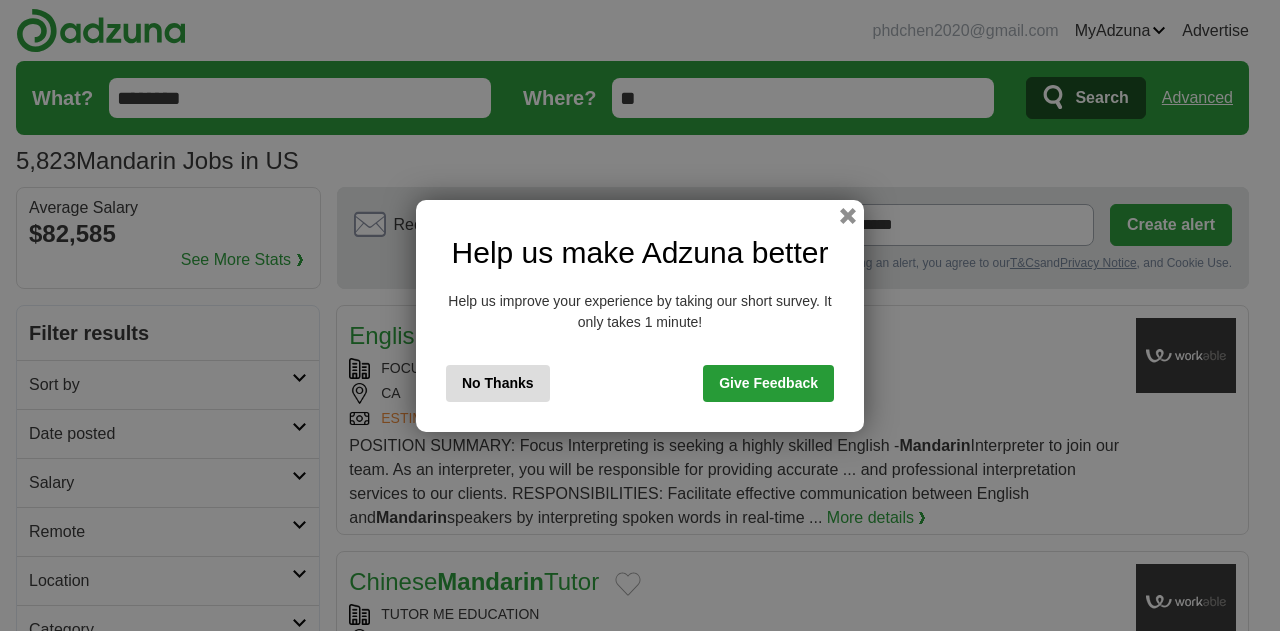 scroll, scrollTop: 0, scrollLeft: 0, axis: both 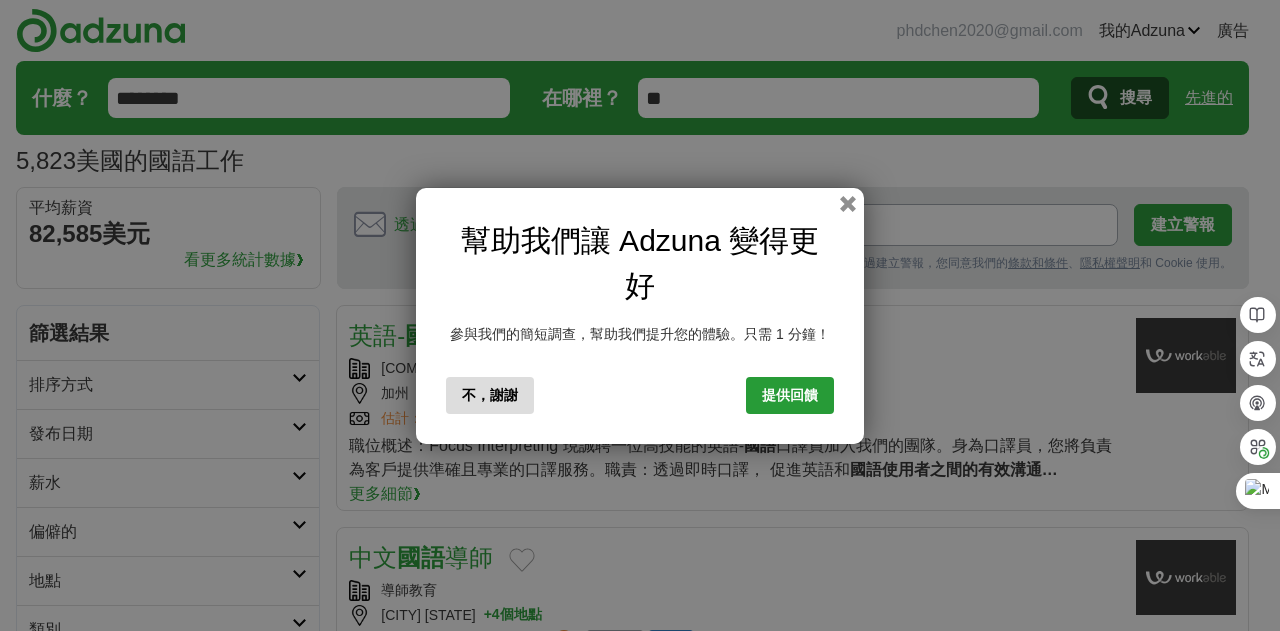 click on "提供回饋" at bounding box center [790, 395] 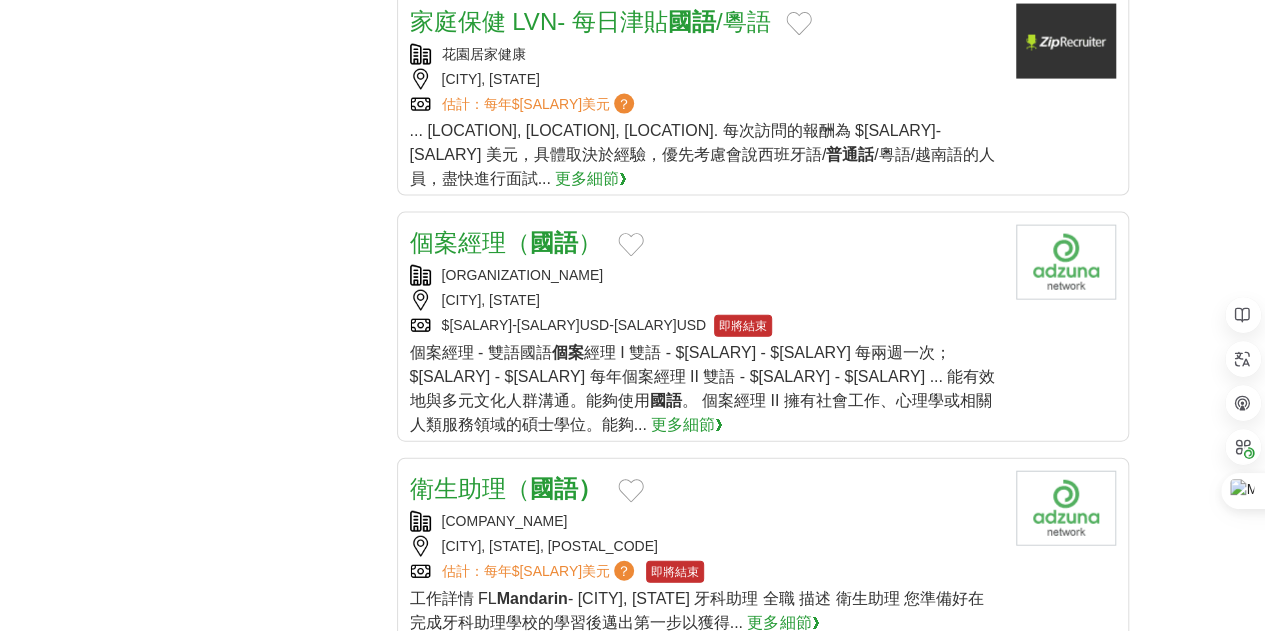 scroll, scrollTop: 2300, scrollLeft: 0, axis: vertical 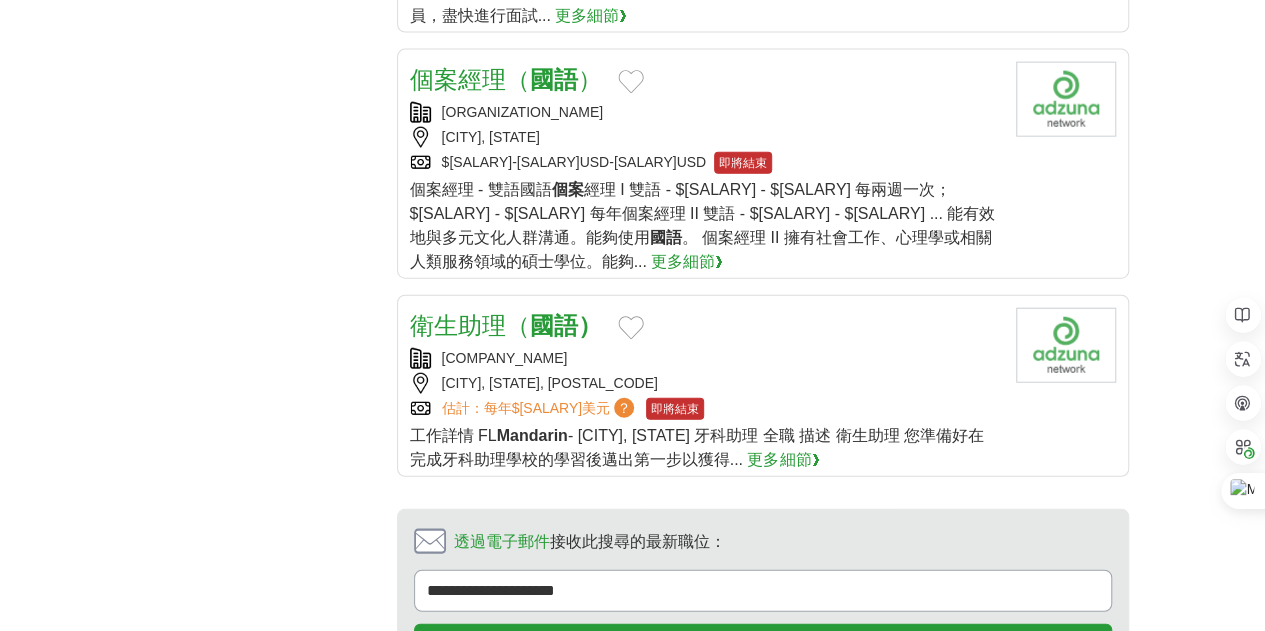 click on "8" at bounding box center [875, 774] 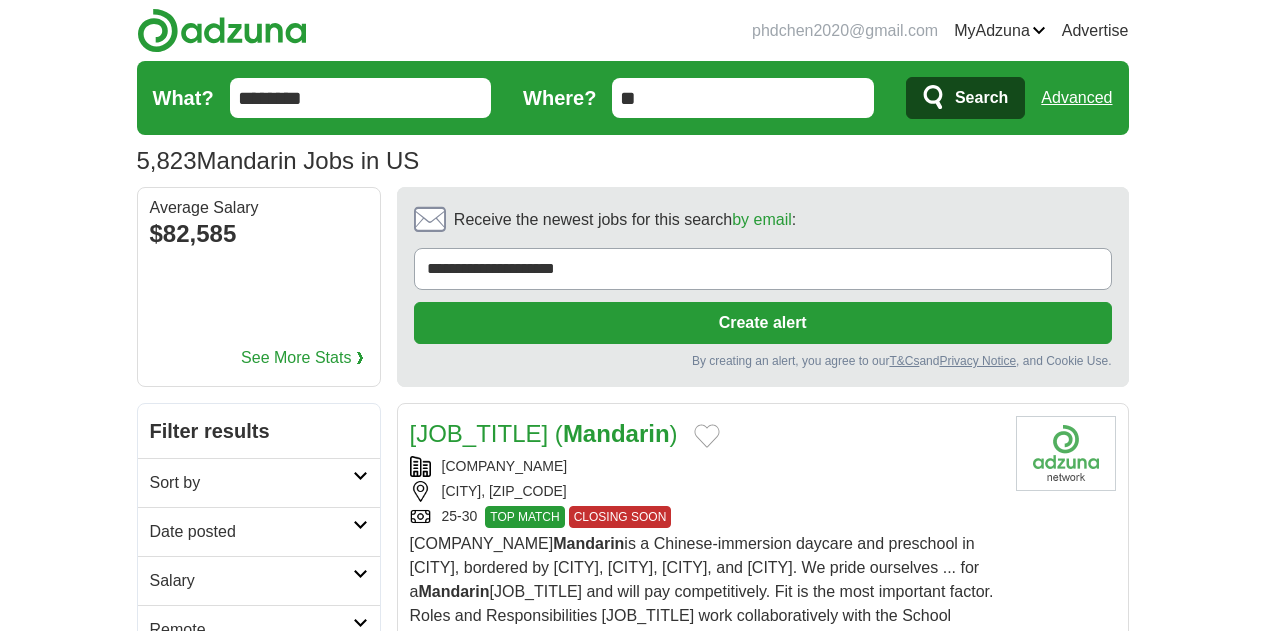 scroll, scrollTop: 0, scrollLeft: 0, axis: both 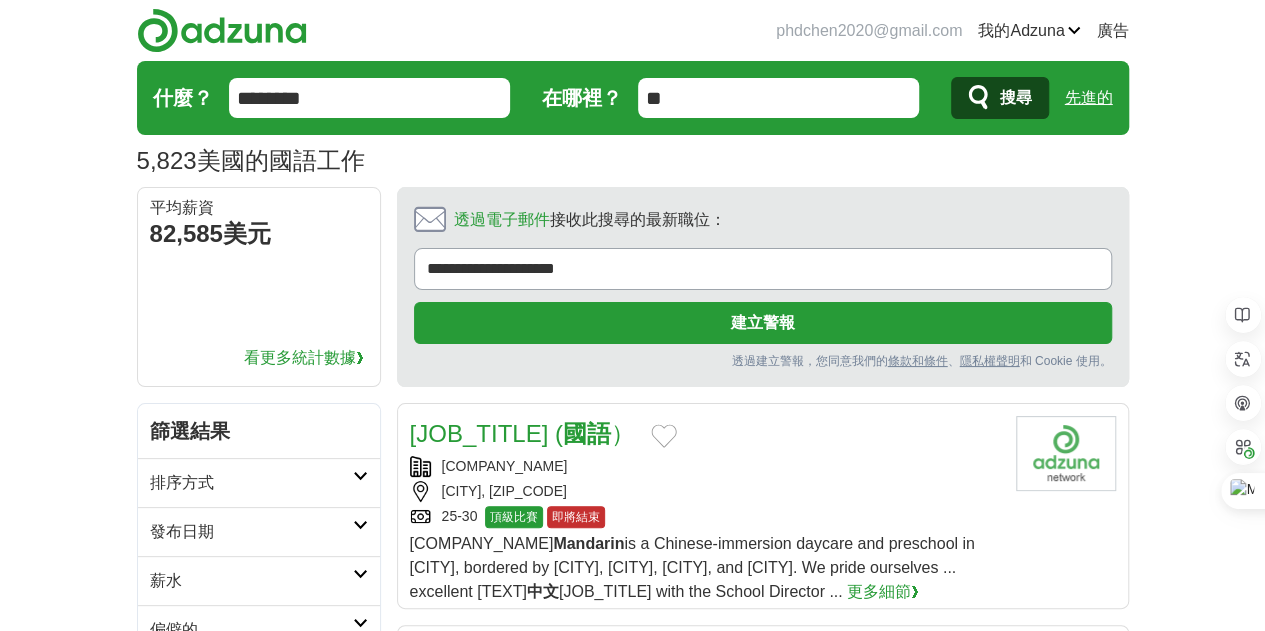 drag, startPoint x: 234, startPoint y: 109, endPoint x: 39, endPoint y: 110, distance: 195.00256 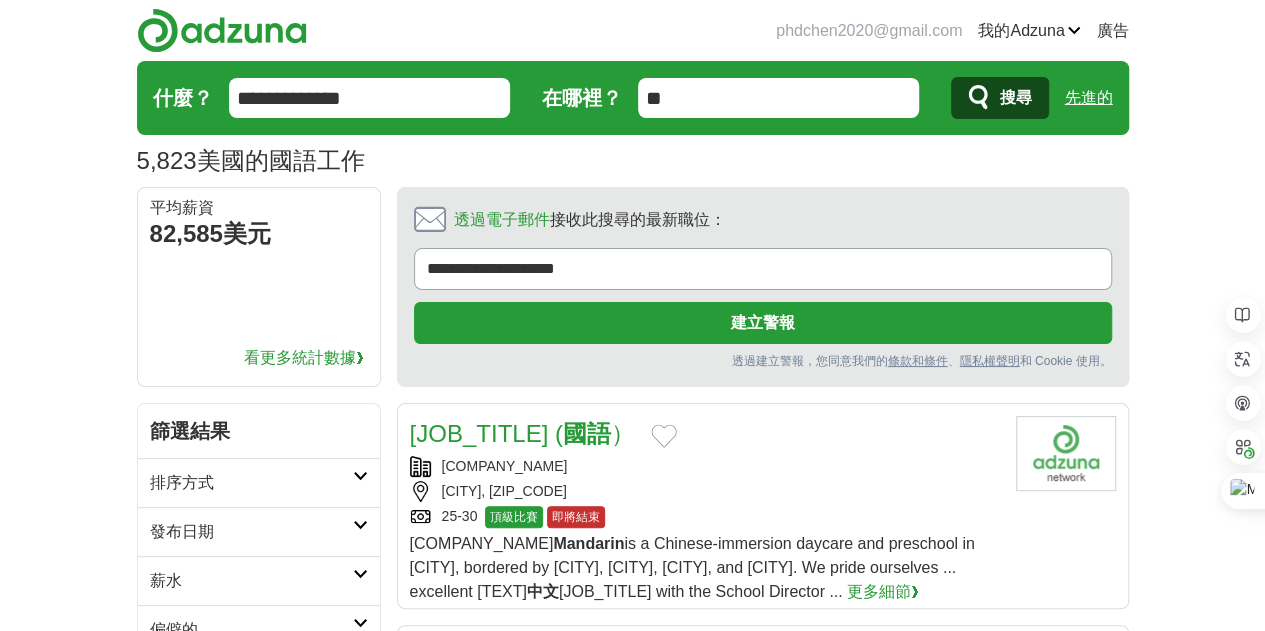 type on "**********" 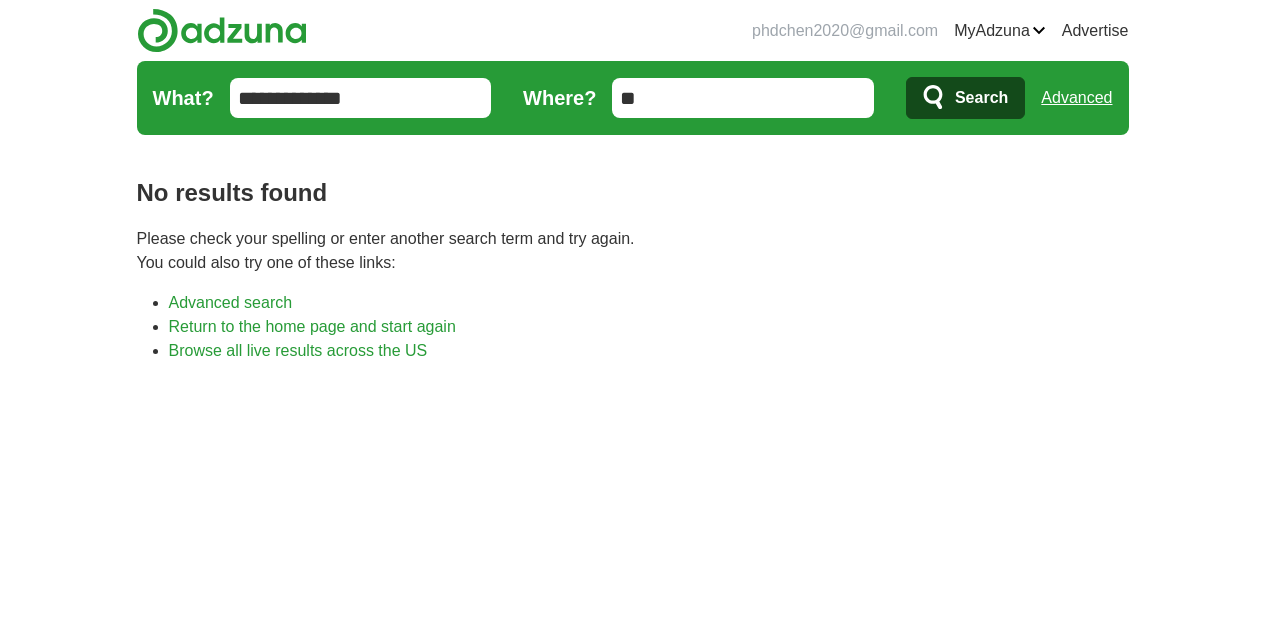 scroll, scrollTop: 0, scrollLeft: 0, axis: both 